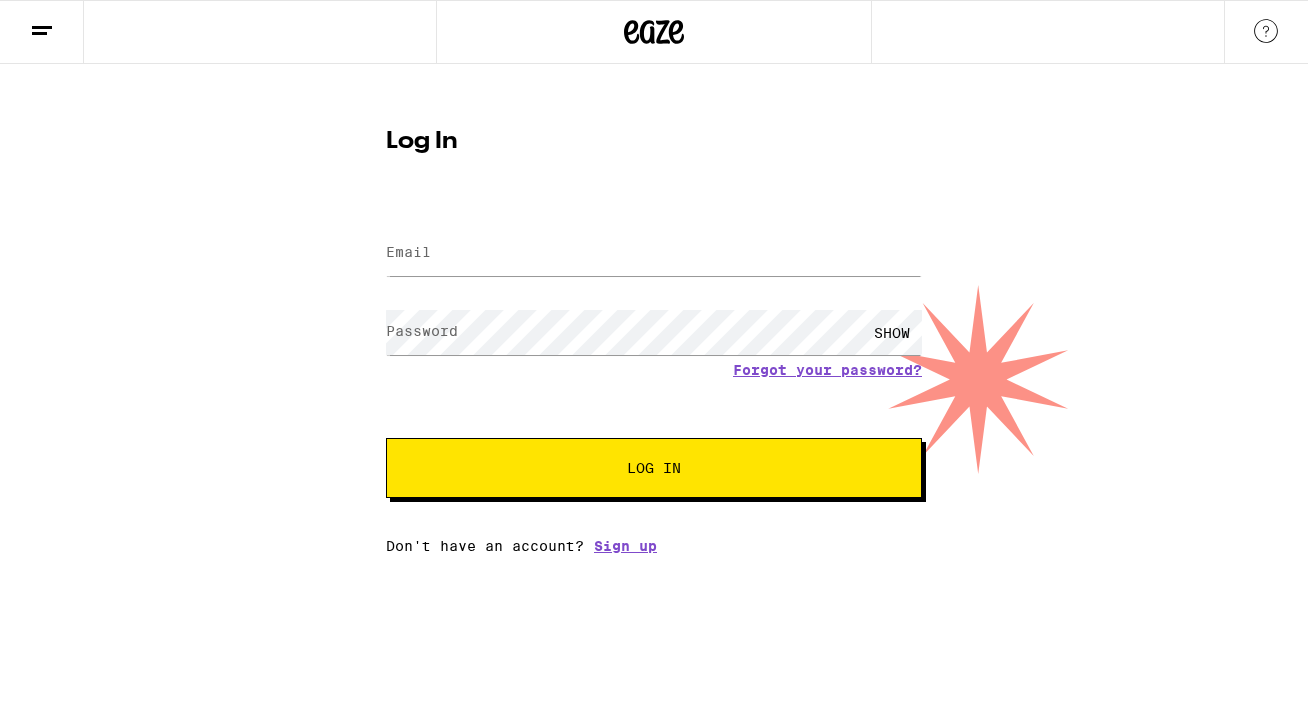 scroll, scrollTop: 0, scrollLeft: 0, axis: both 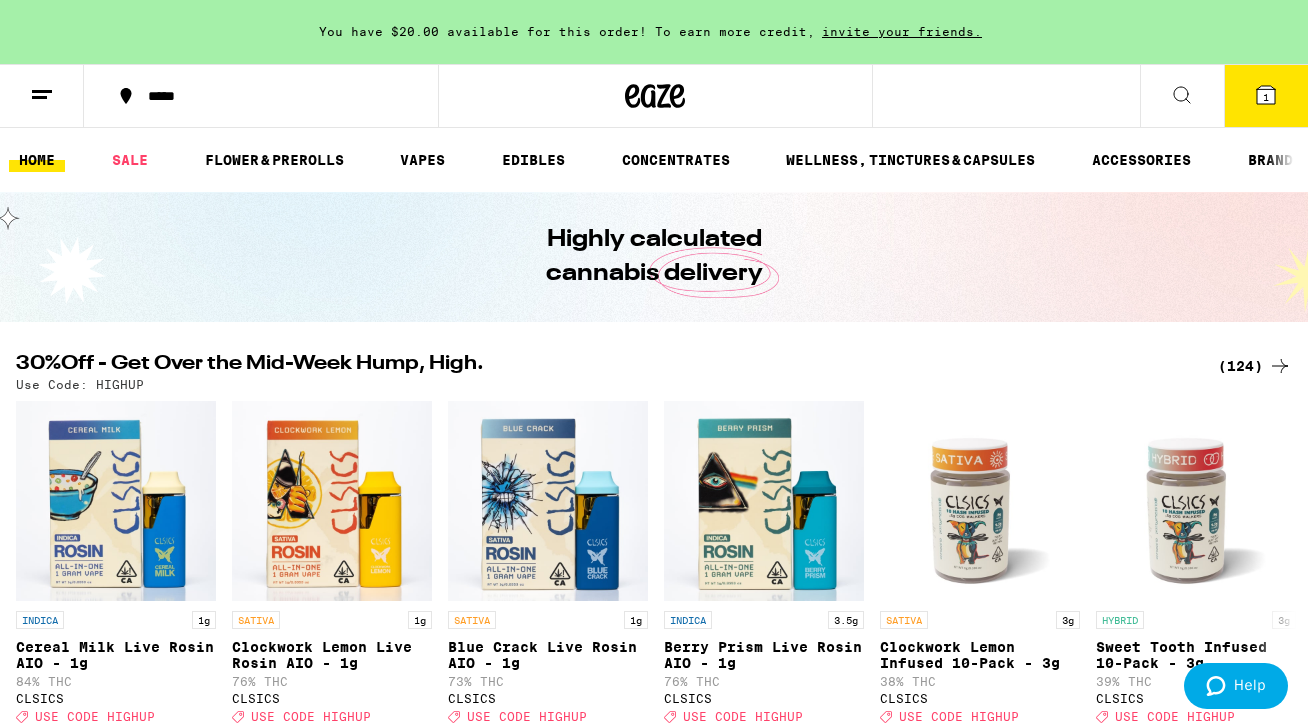 click 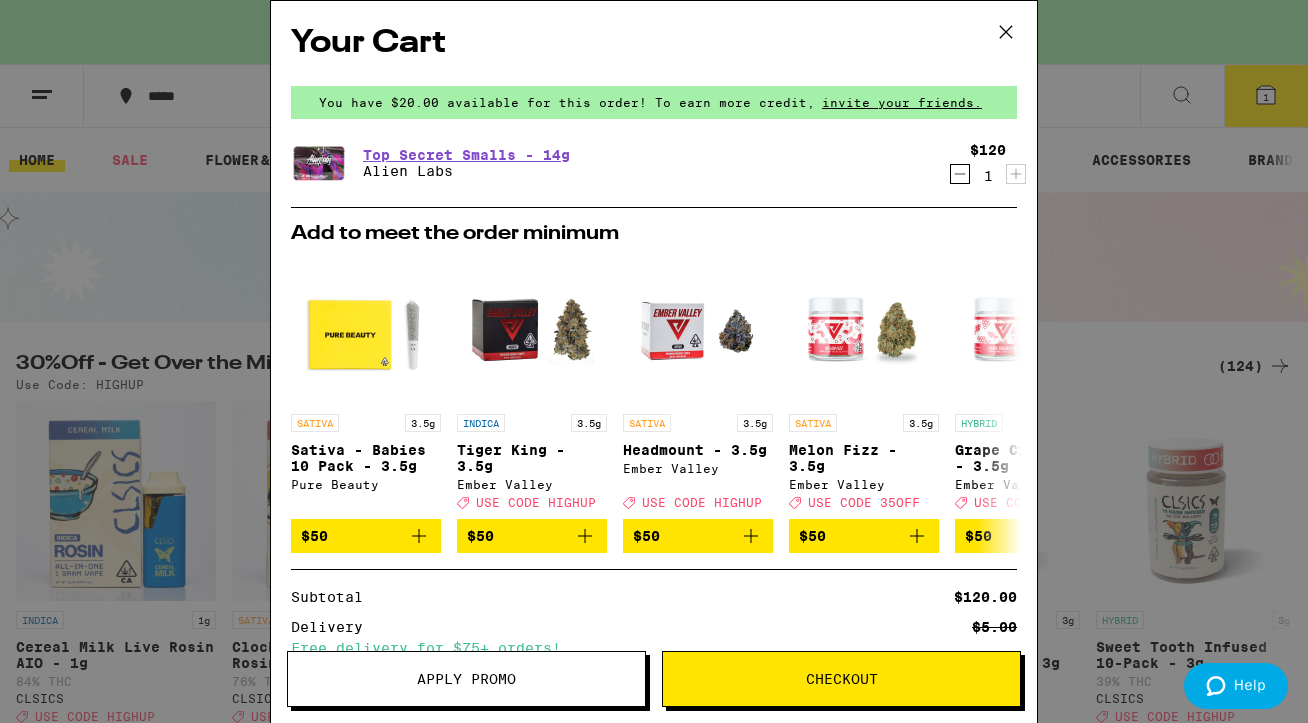 click on "Apply Promo" at bounding box center (466, 679) 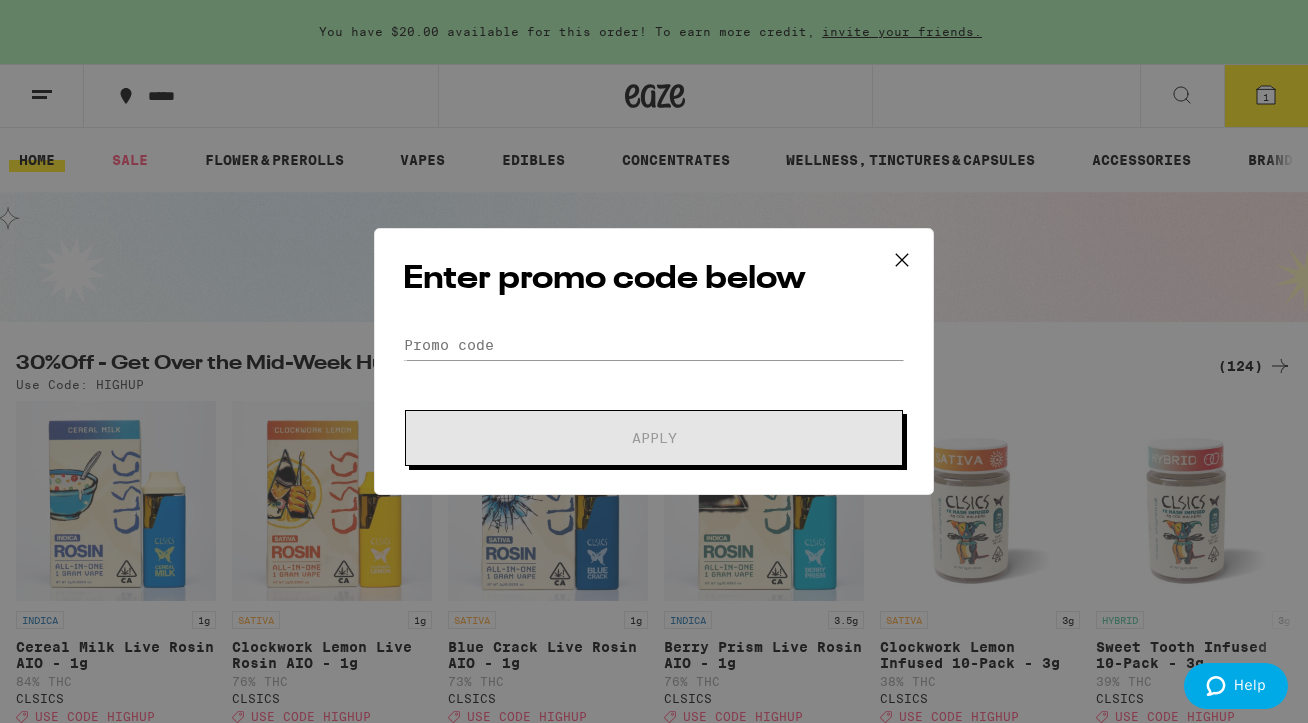 scroll, scrollTop: 0, scrollLeft: 0, axis: both 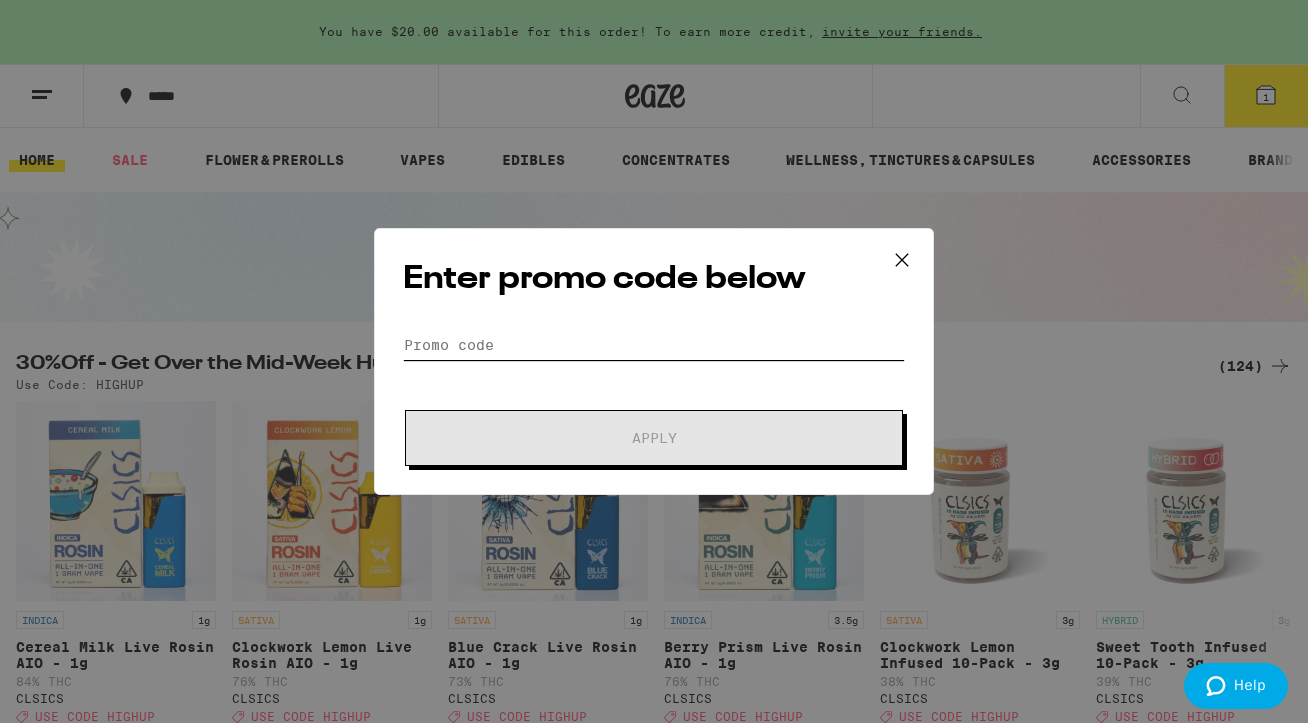 click on "Promo Code" at bounding box center (654, 345) 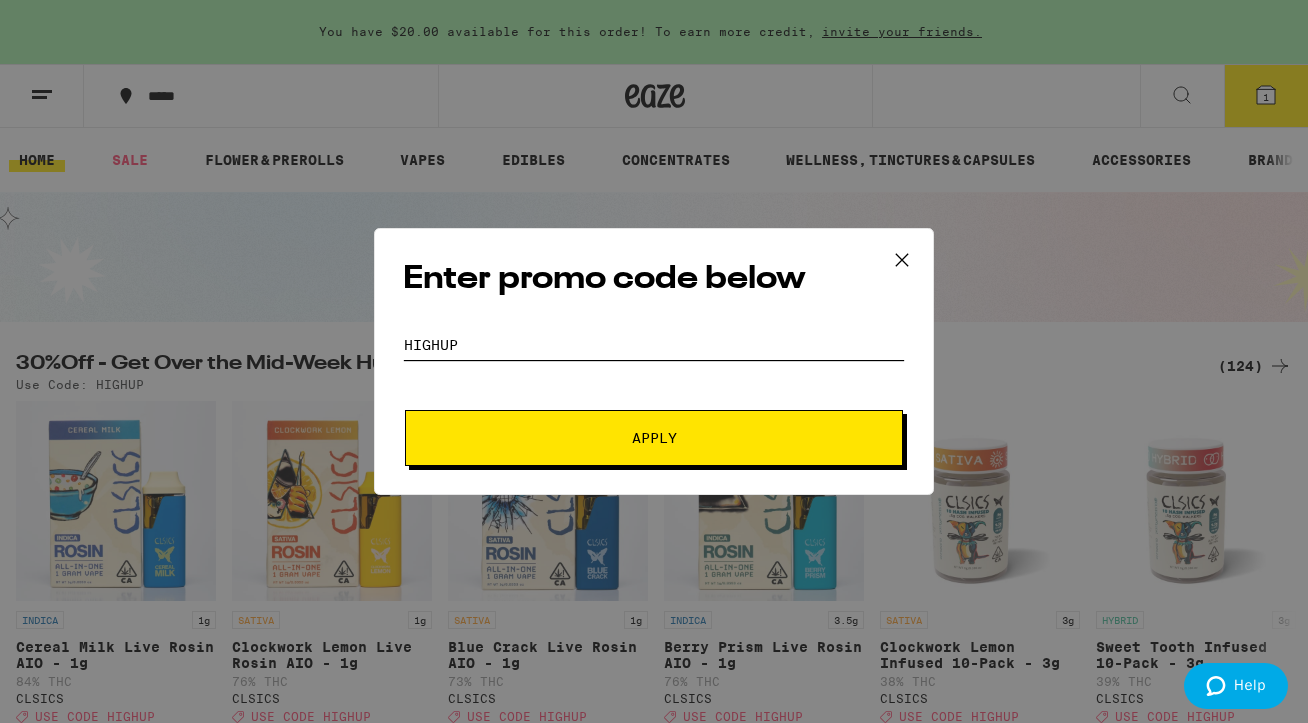 type on "highup" 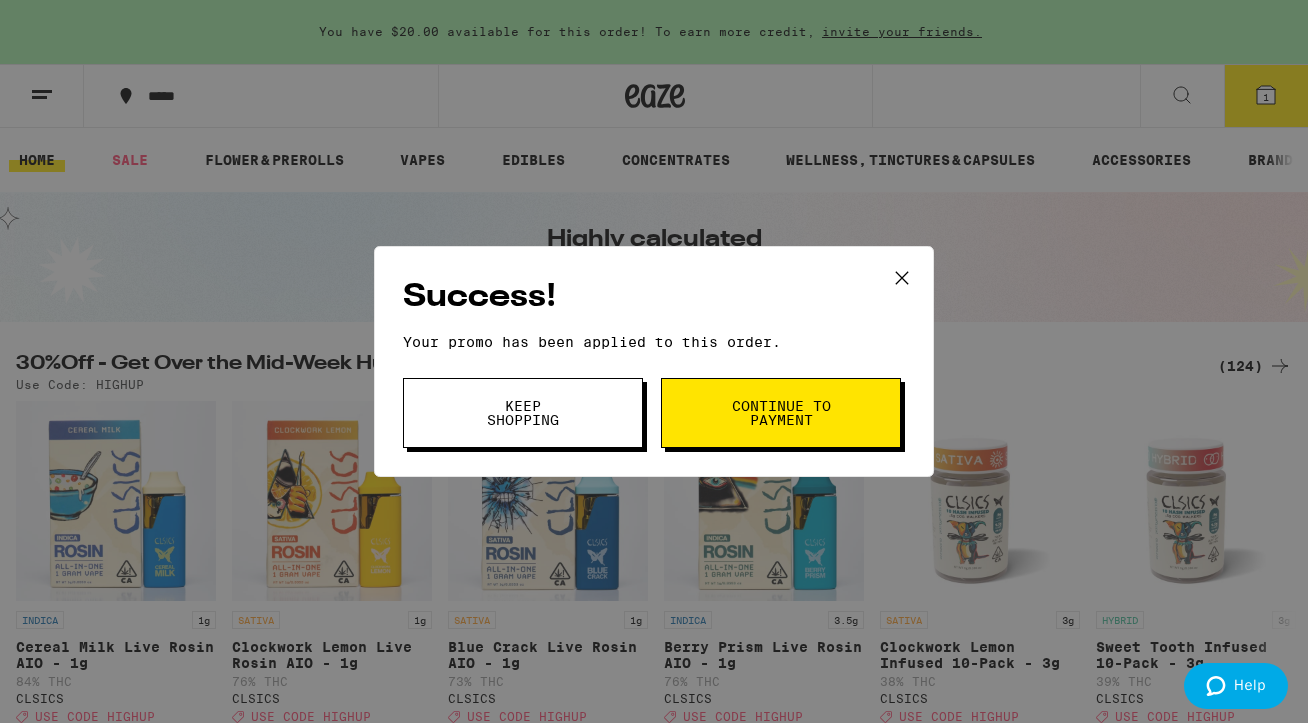 click on "Continue to payment" at bounding box center [781, 413] 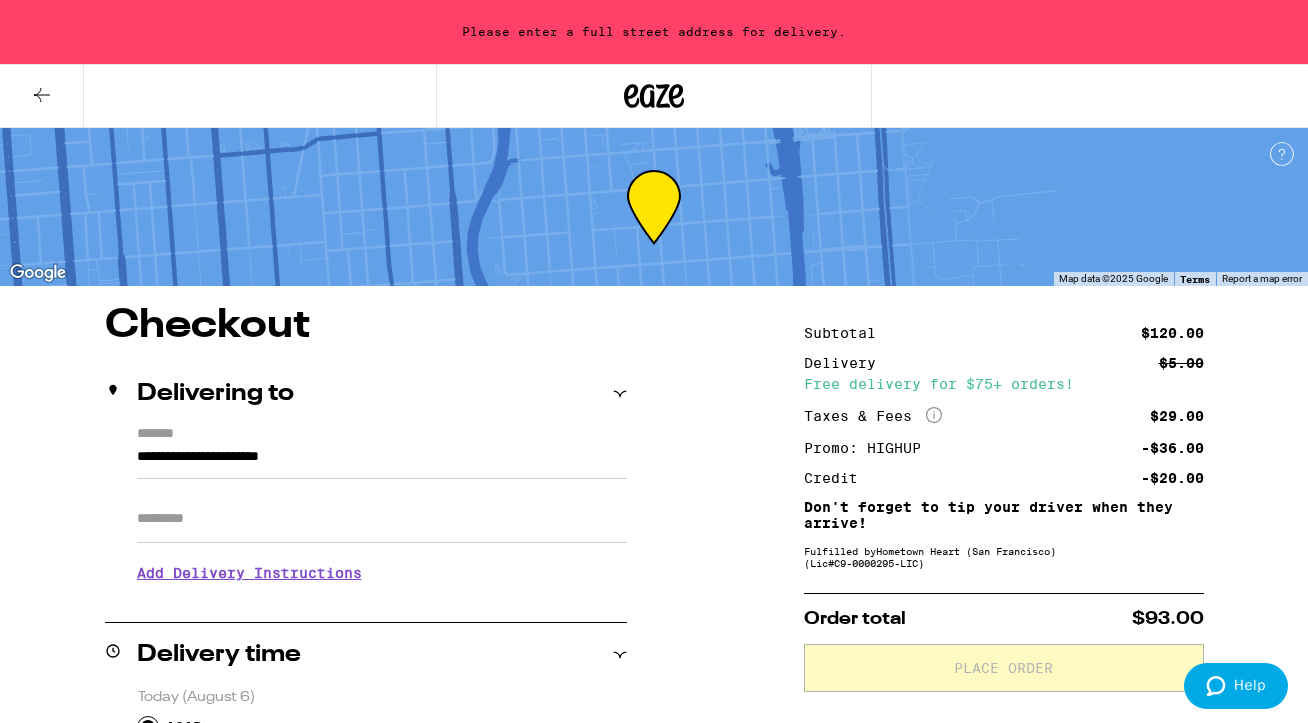 click on "Apt/Suite" at bounding box center (382, 519) 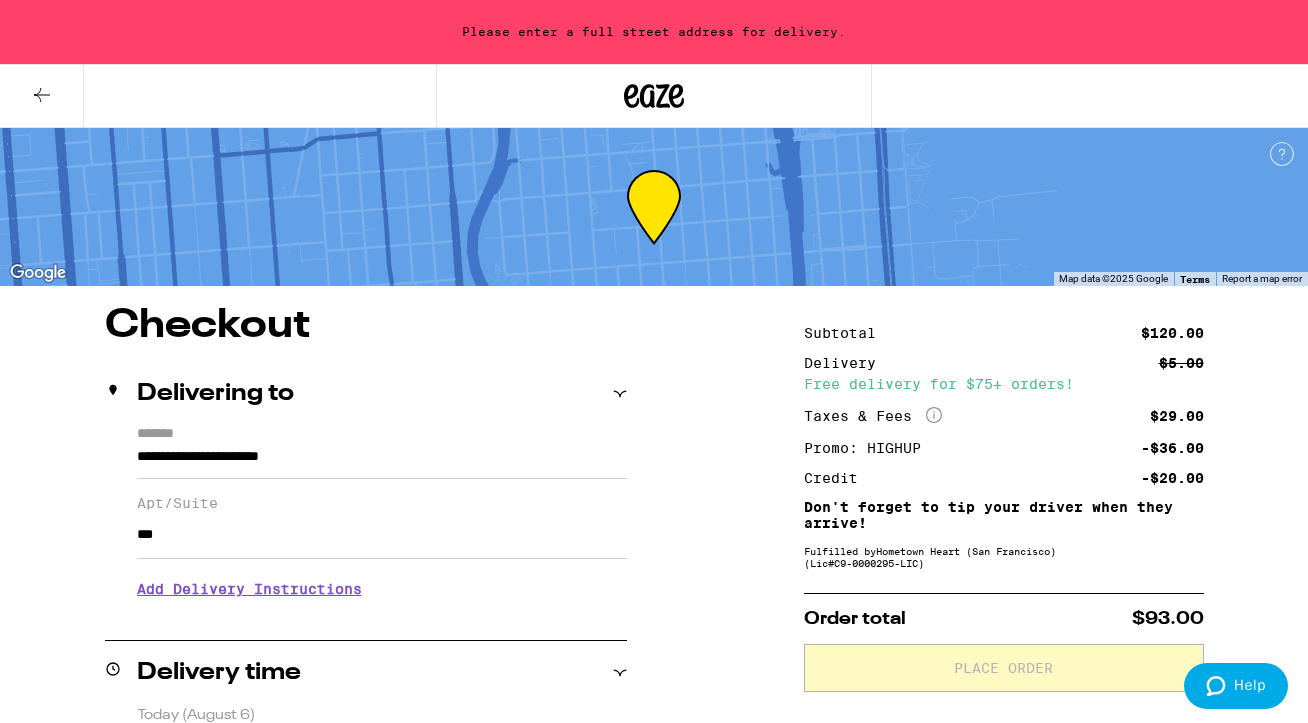 type on "***" 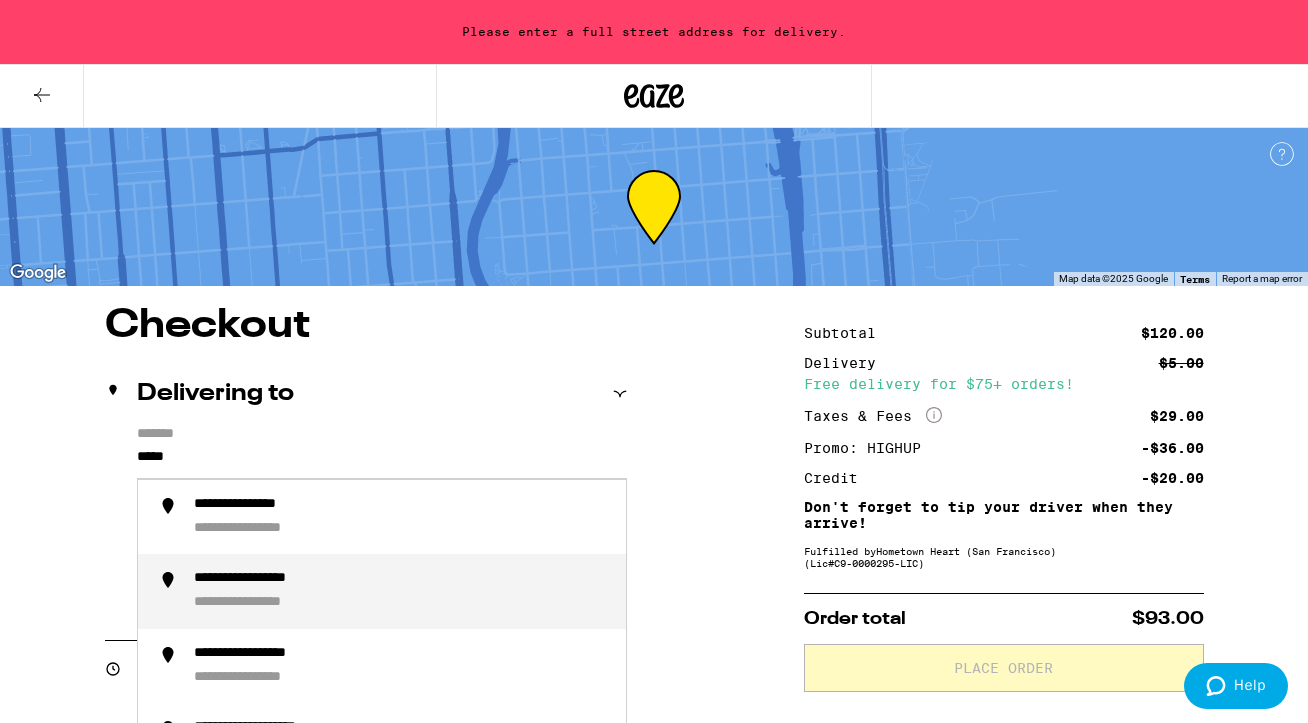 click on "**********" at bounding box center [271, 603] 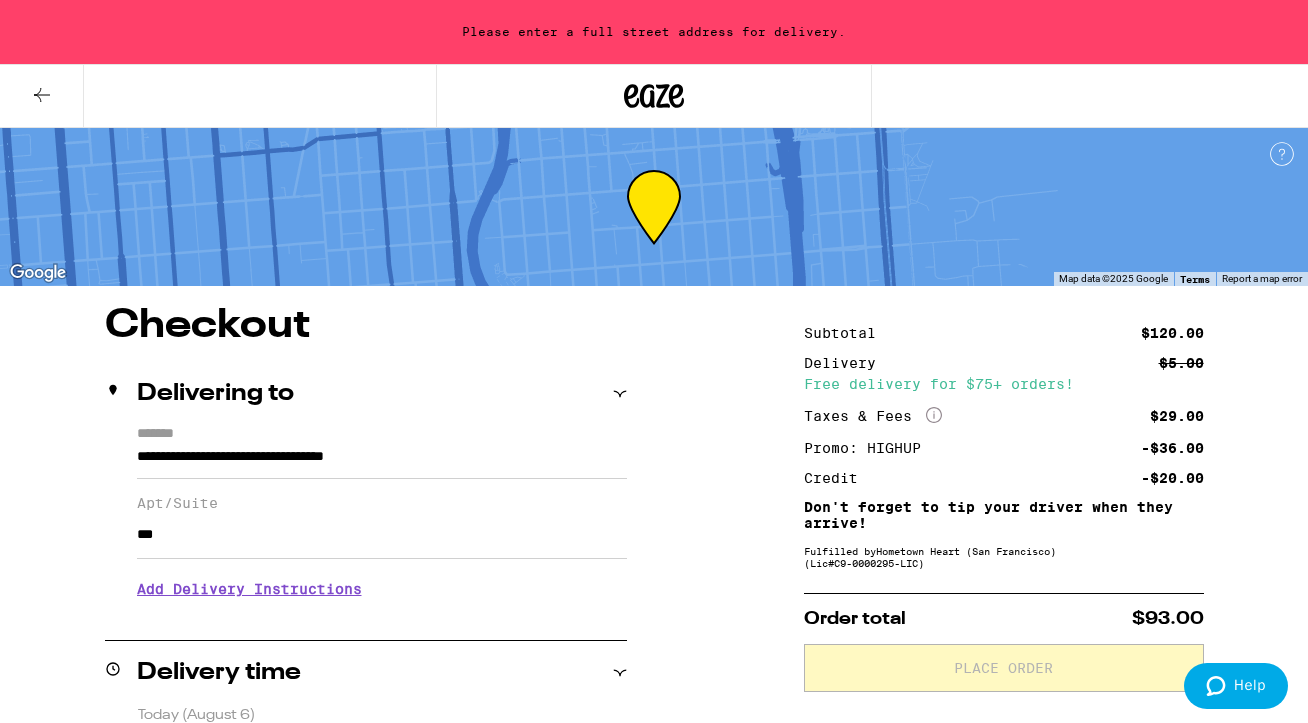 type on "**********" 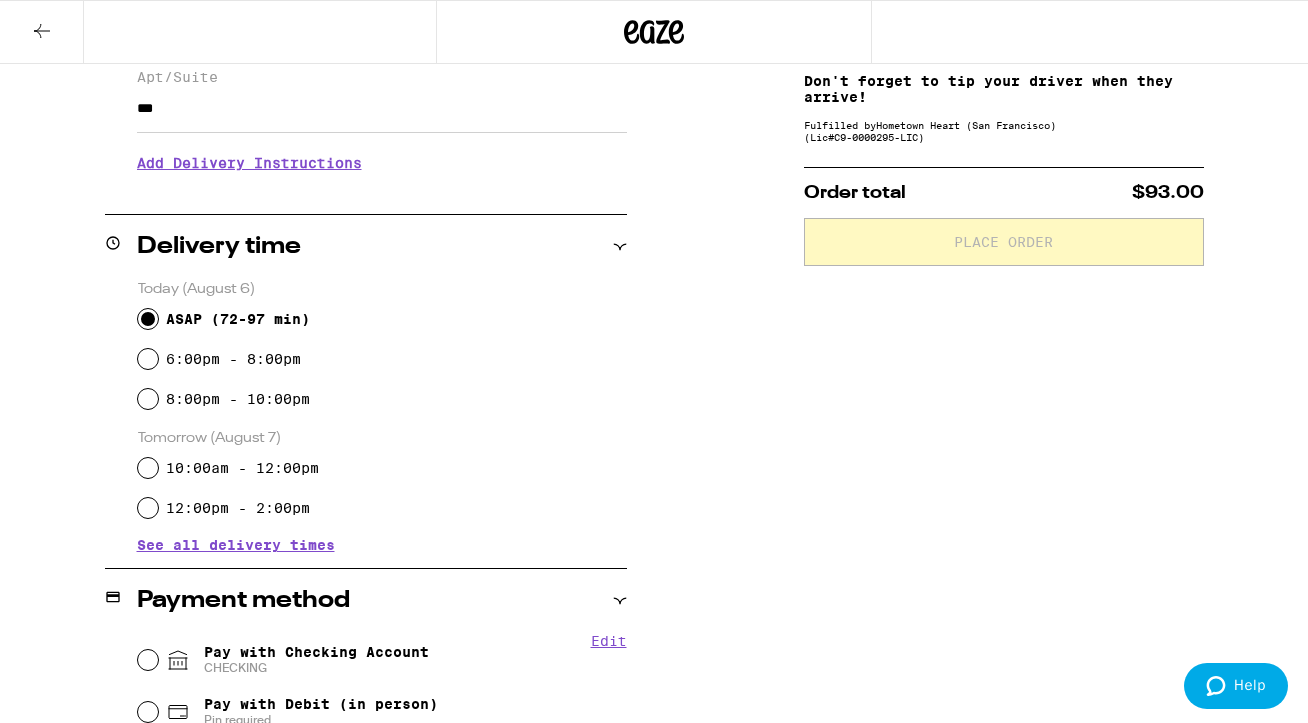 scroll, scrollTop: 525, scrollLeft: 0, axis: vertical 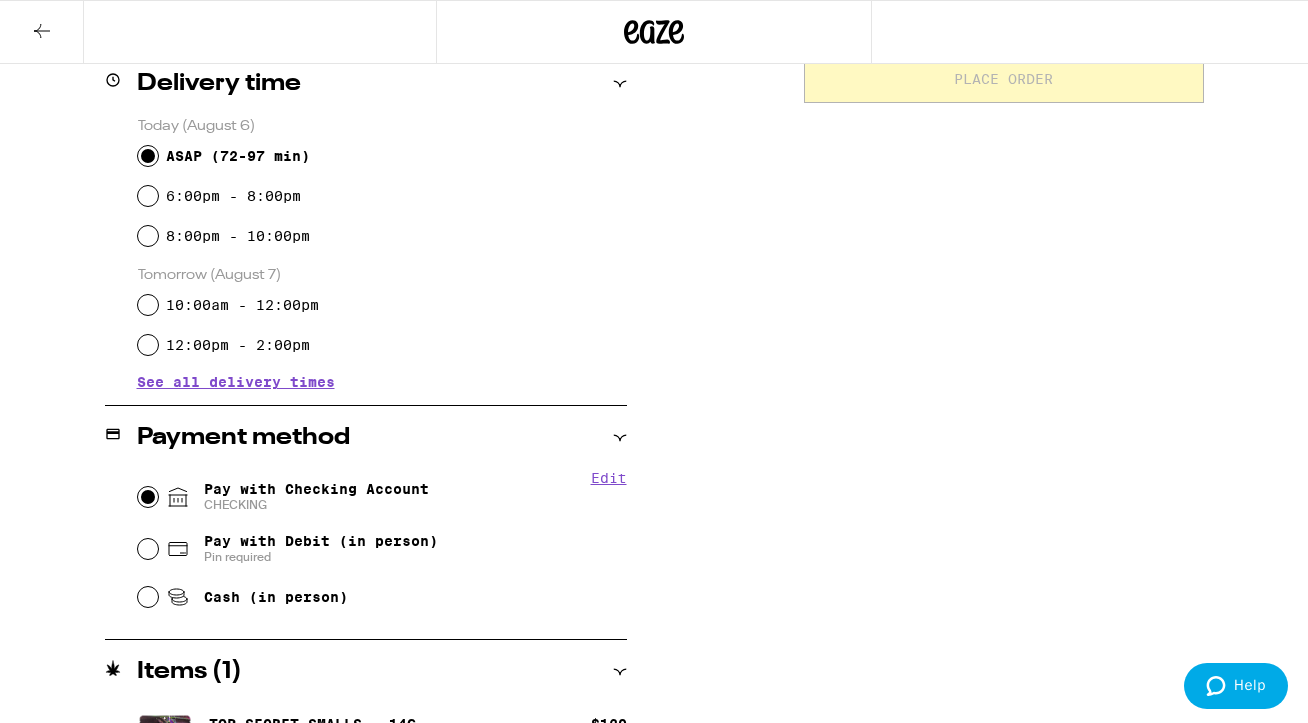 click on "Pay with Checking Account CHECKING" at bounding box center (148, 497) 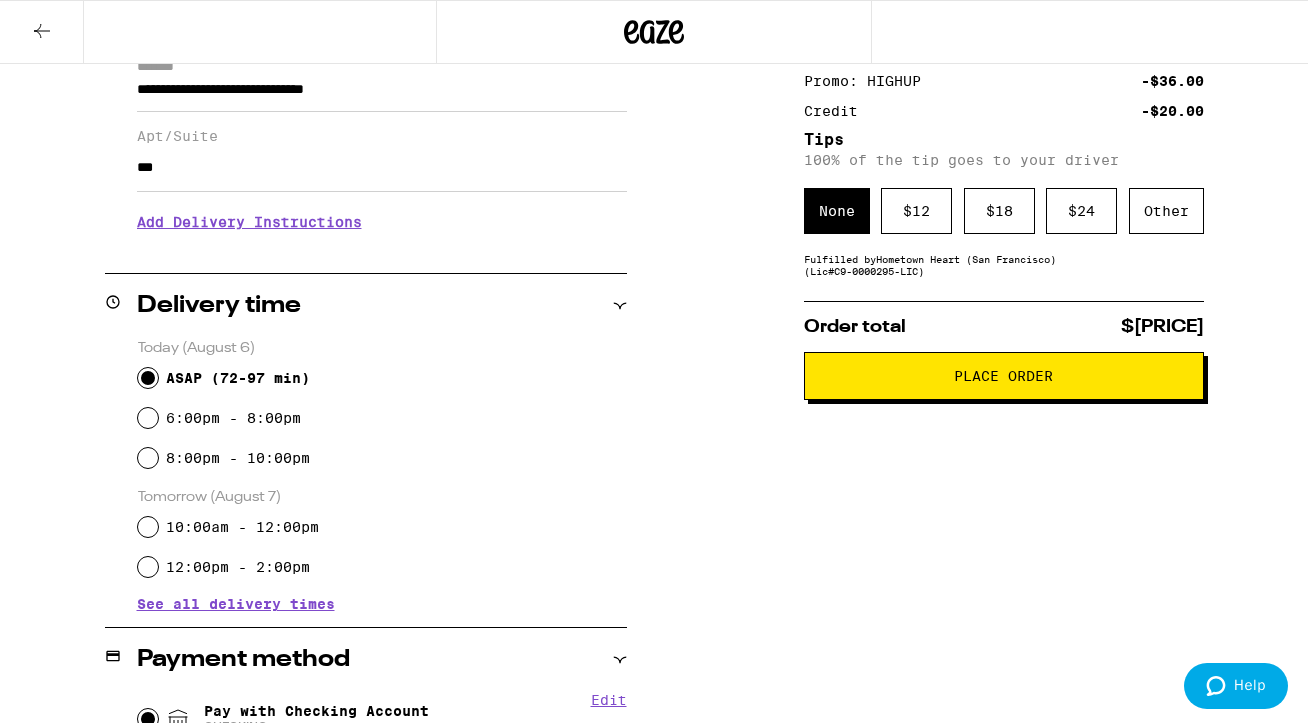 scroll, scrollTop: 282, scrollLeft: 0, axis: vertical 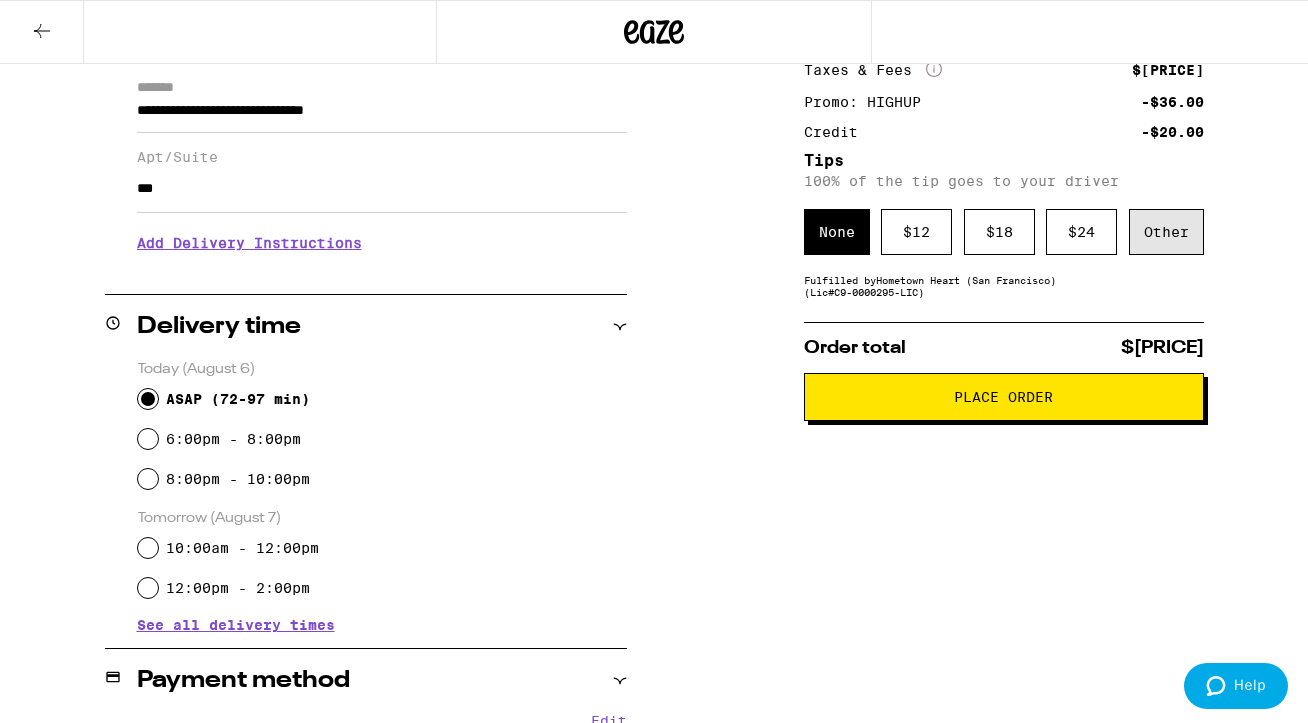 click on "Other" at bounding box center [1166, 232] 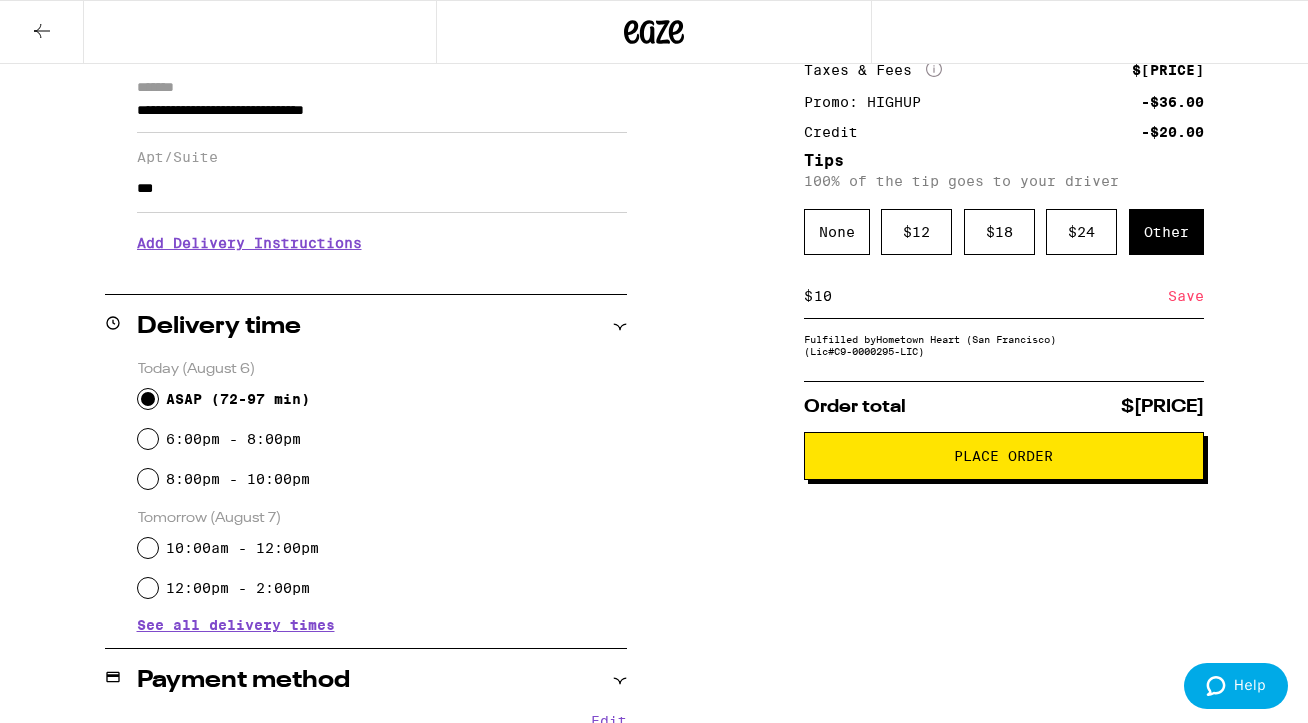 type on "10" 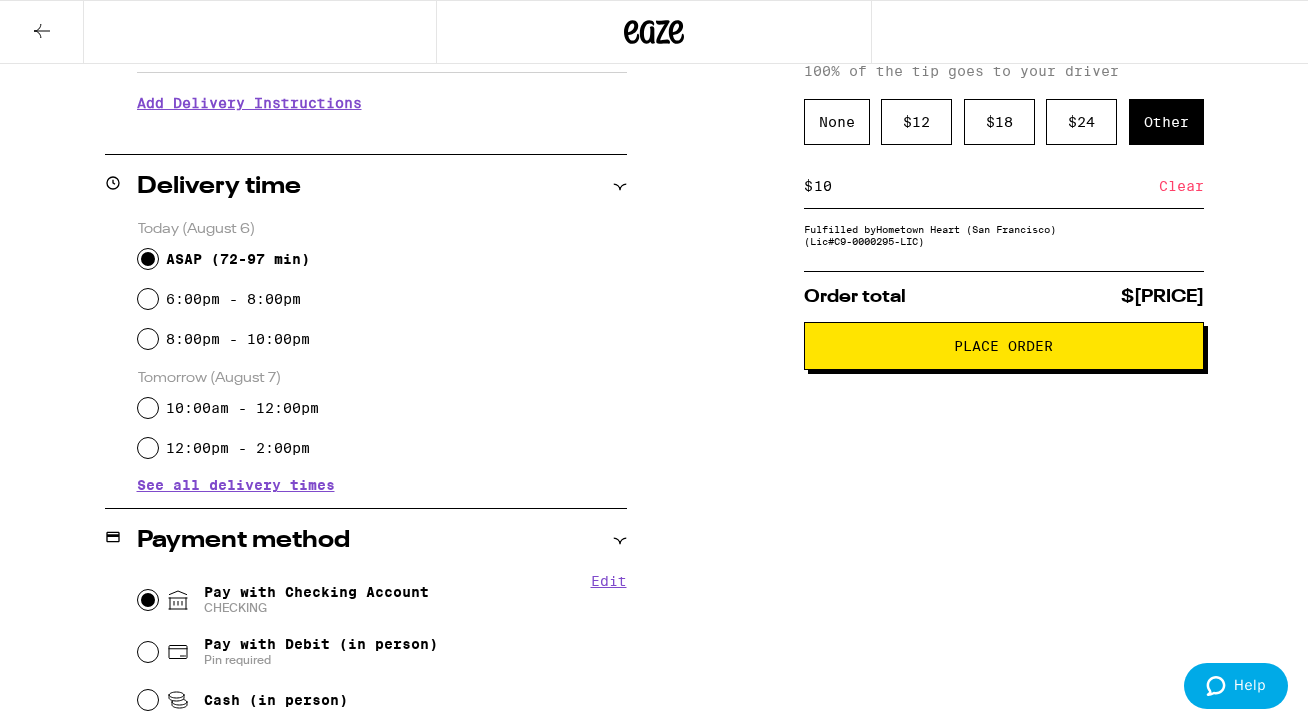 scroll, scrollTop: 292, scrollLeft: 0, axis: vertical 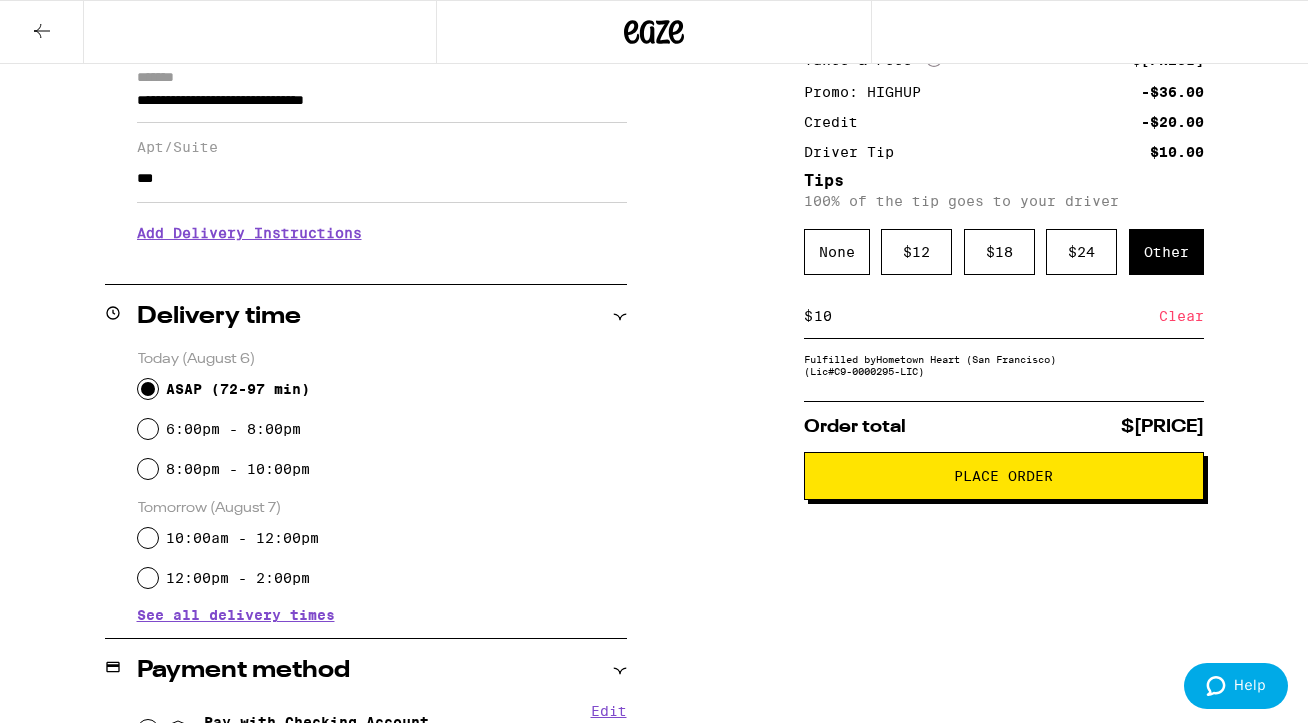 drag, startPoint x: 1120, startPoint y: 480, endPoint x: 1122, endPoint y: 569, distance: 89.02247 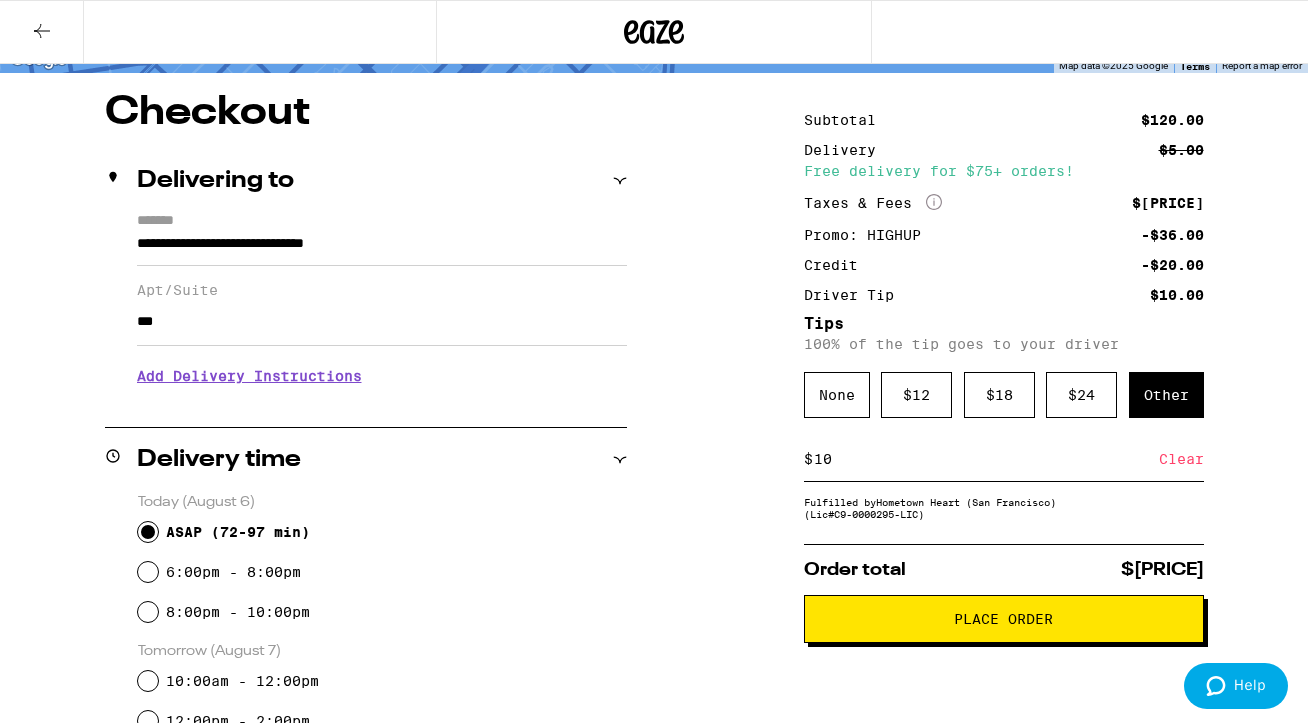 scroll, scrollTop: 152, scrollLeft: 0, axis: vertical 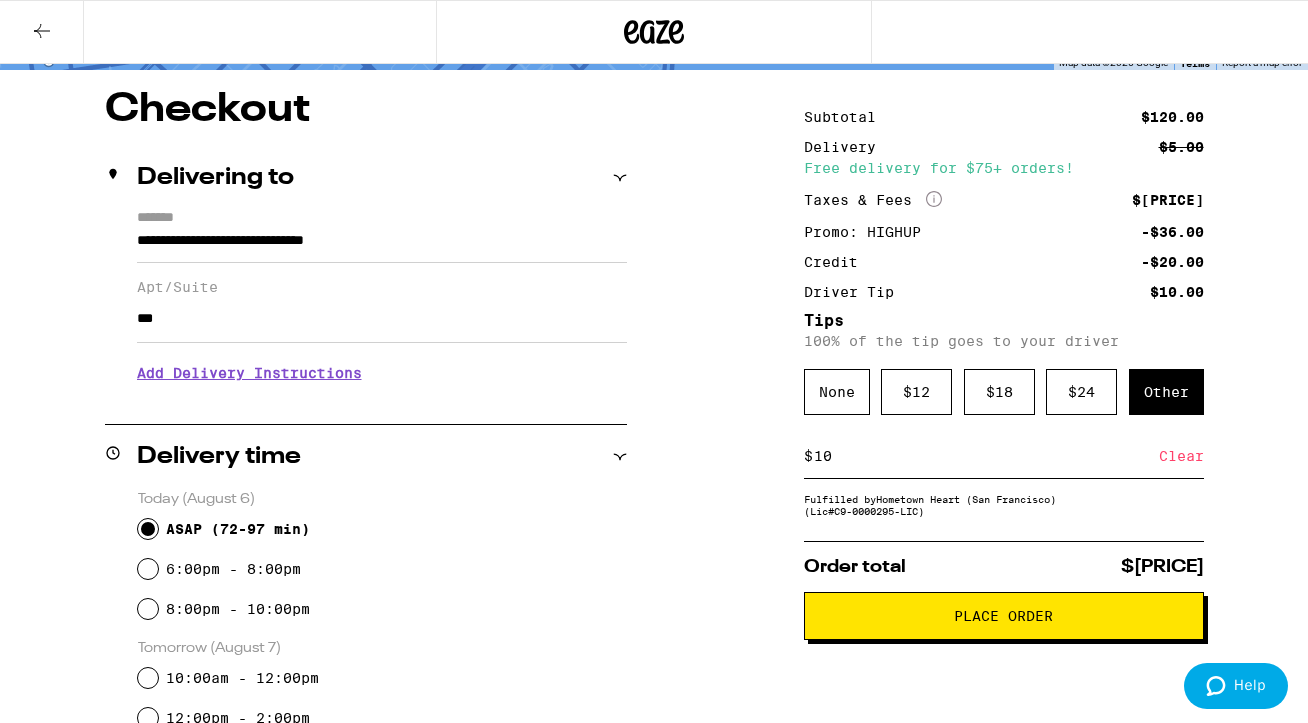 click on "Place Order" at bounding box center [1004, 616] 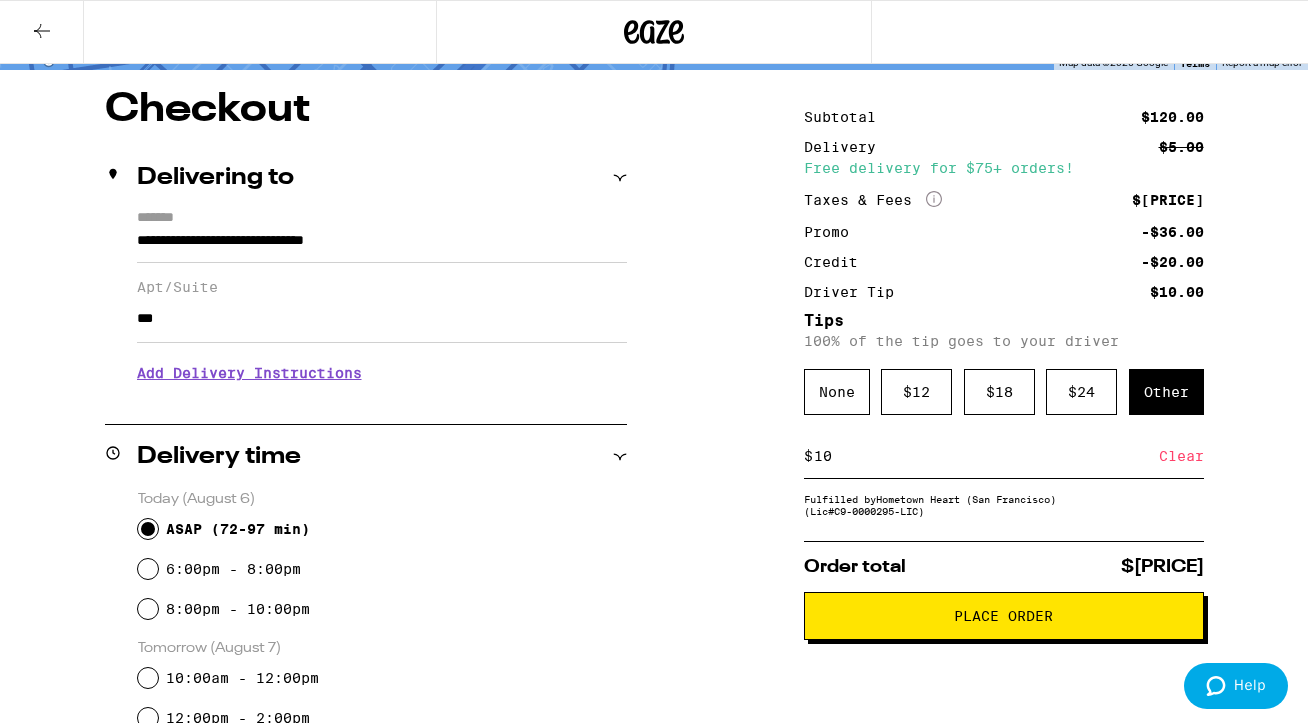 scroll, scrollTop: 0, scrollLeft: 0, axis: both 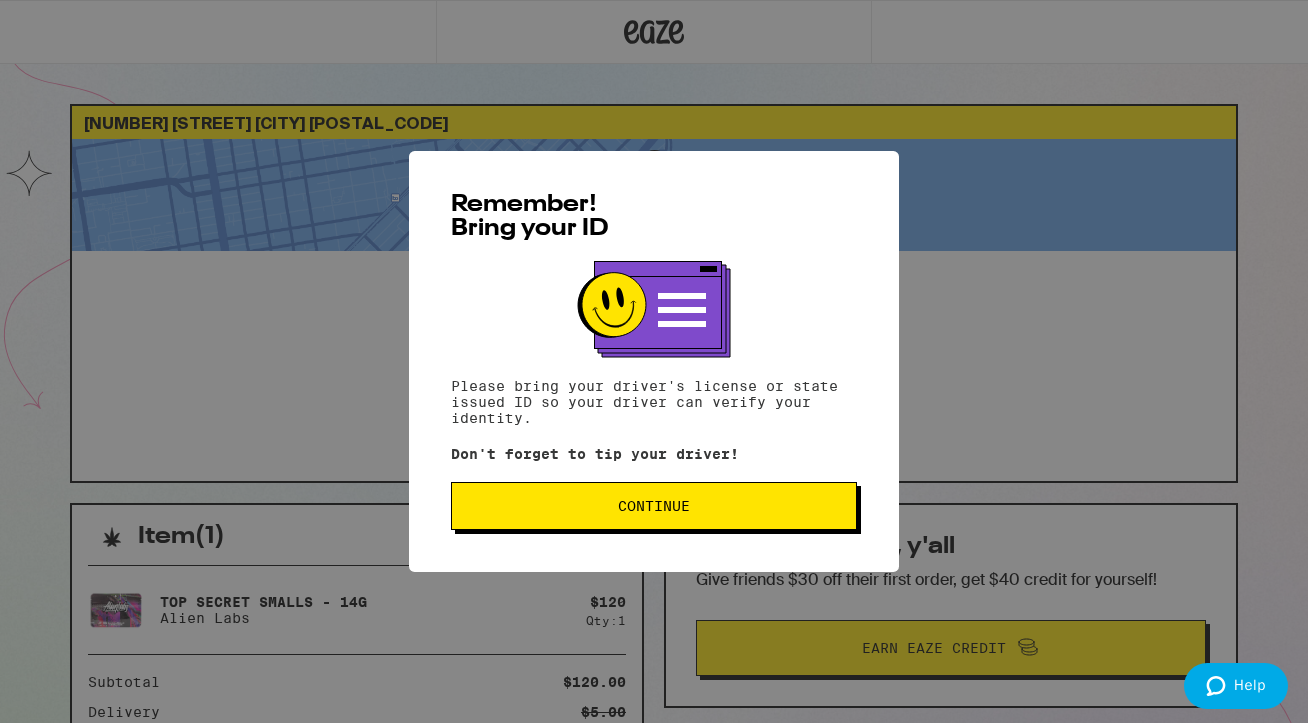 click on "Continue" at bounding box center (654, 506) 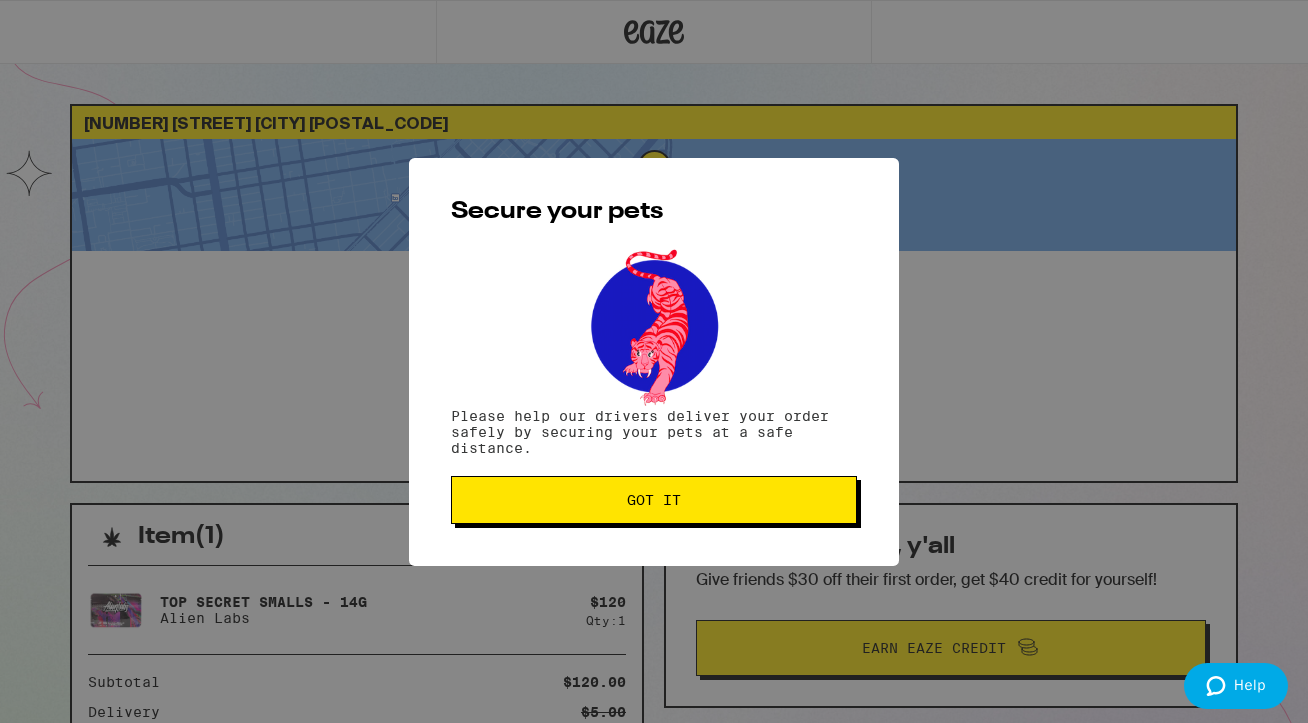 click on "Got it" at bounding box center (654, 500) 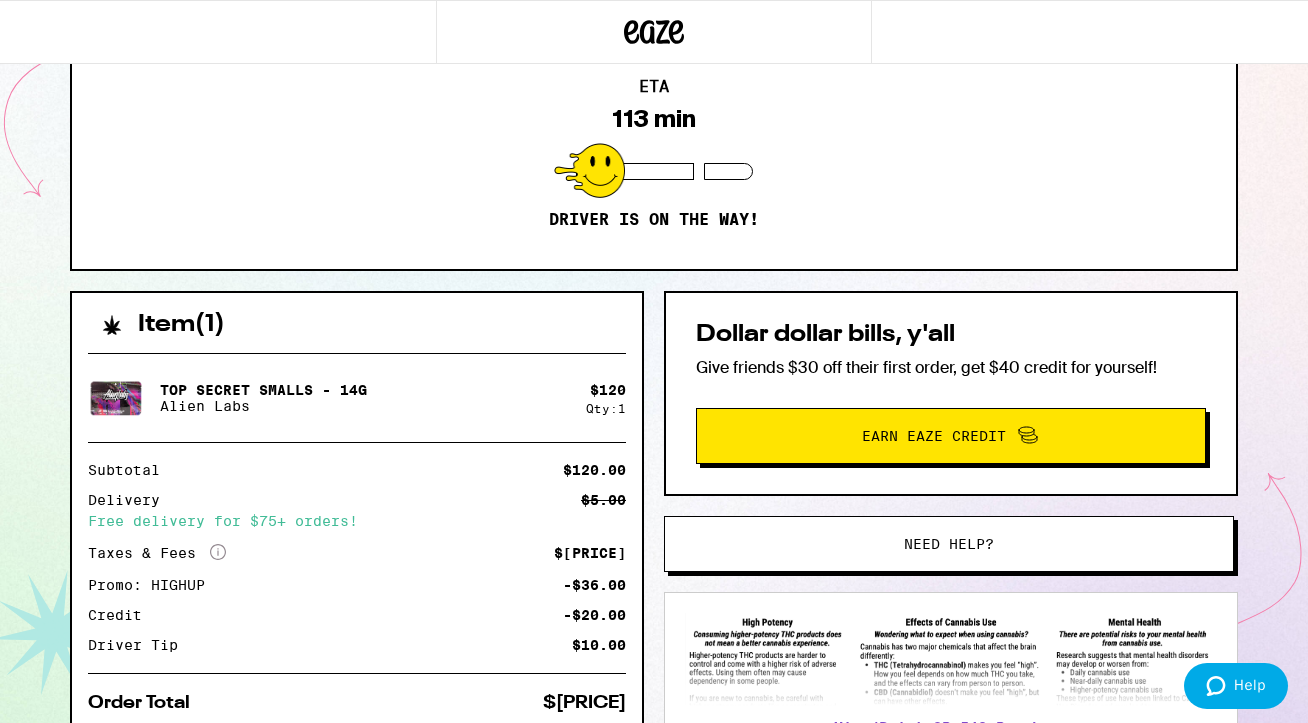 scroll, scrollTop: 0, scrollLeft: 0, axis: both 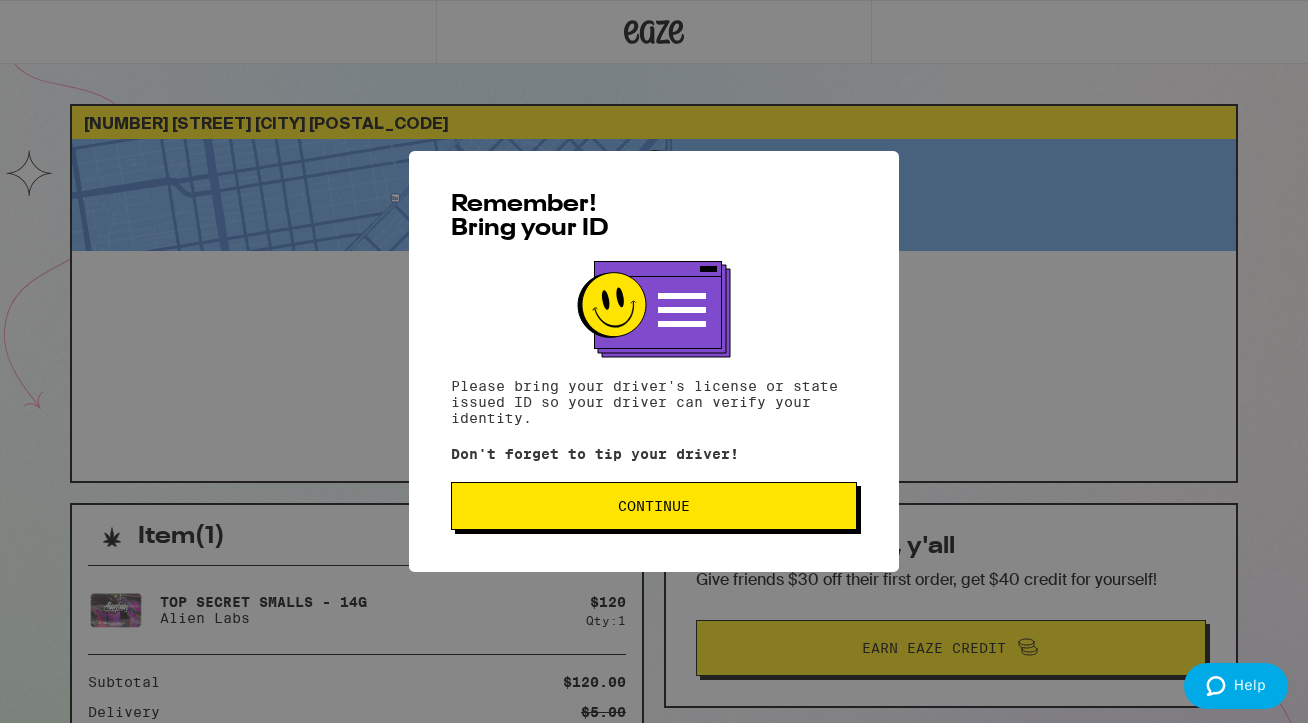 click on "Continue" at bounding box center (654, 506) 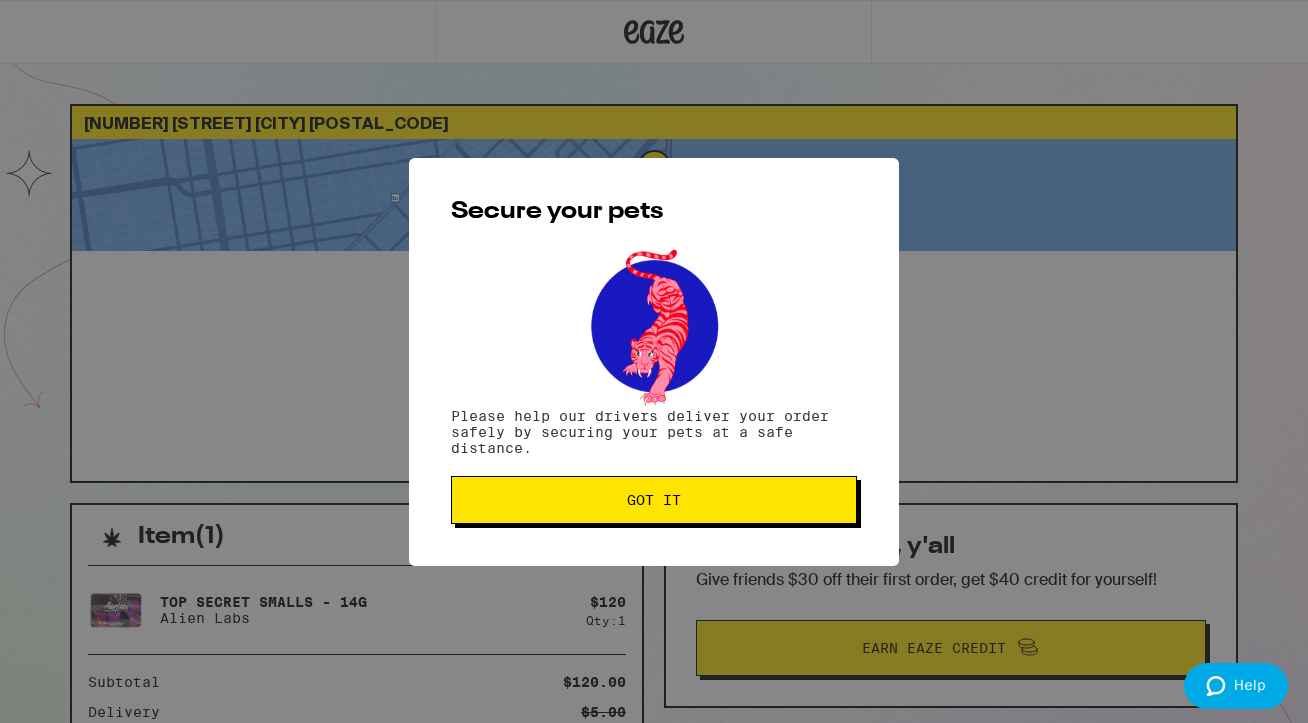 click on "Got it" at bounding box center (654, 500) 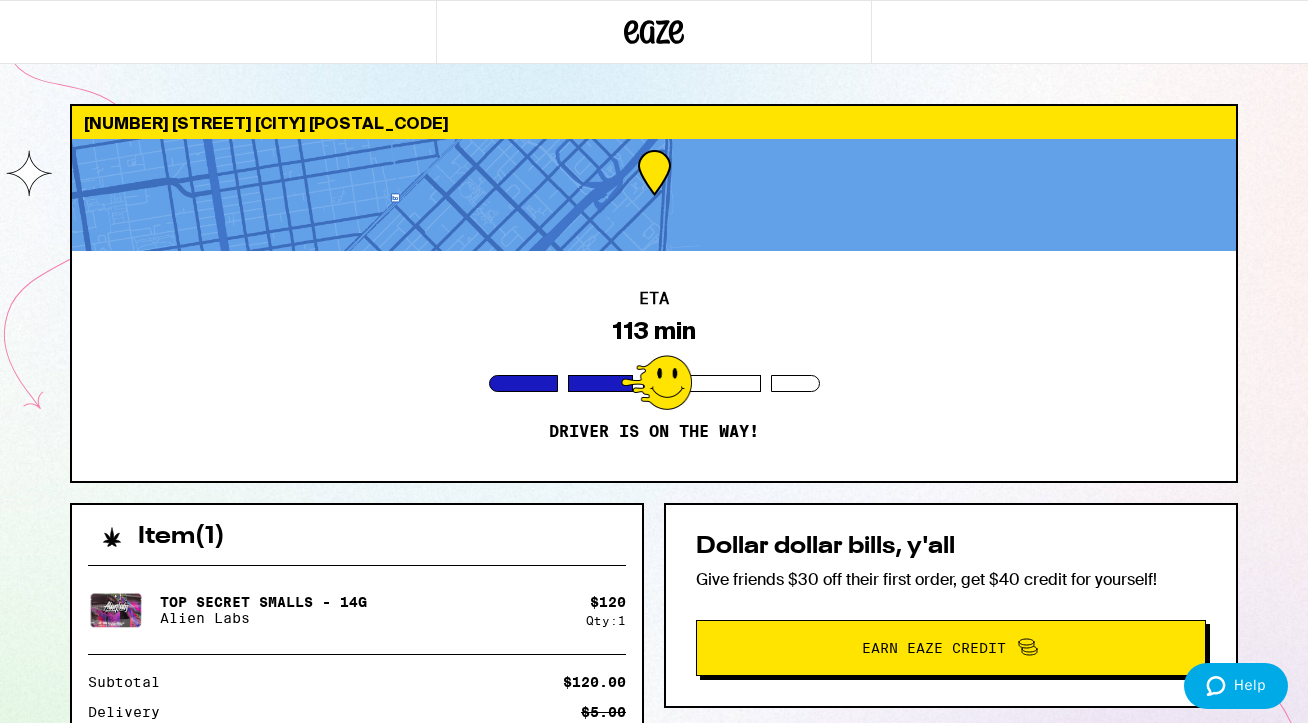 scroll, scrollTop: 0, scrollLeft: 0, axis: both 